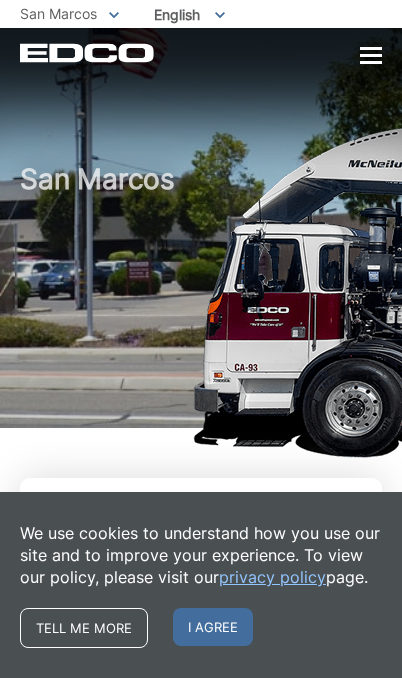 scroll, scrollTop: 0, scrollLeft: 0, axis: both 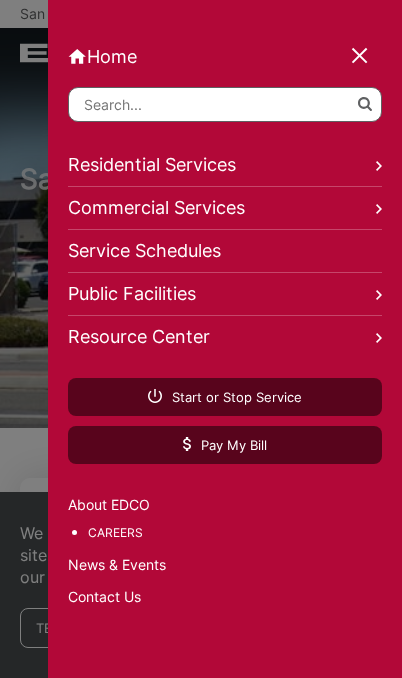 click 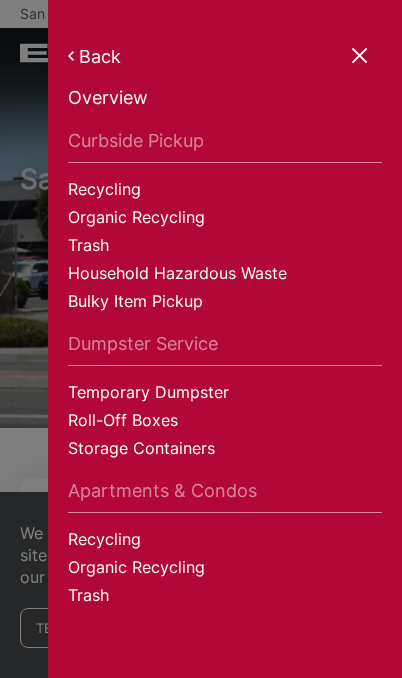 click on "Organic Recycling" at bounding box center (225, 220) 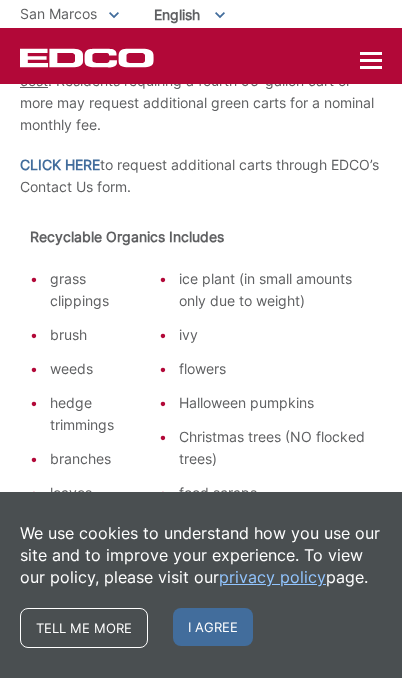 scroll, scrollTop: 811, scrollLeft: 0, axis: vertical 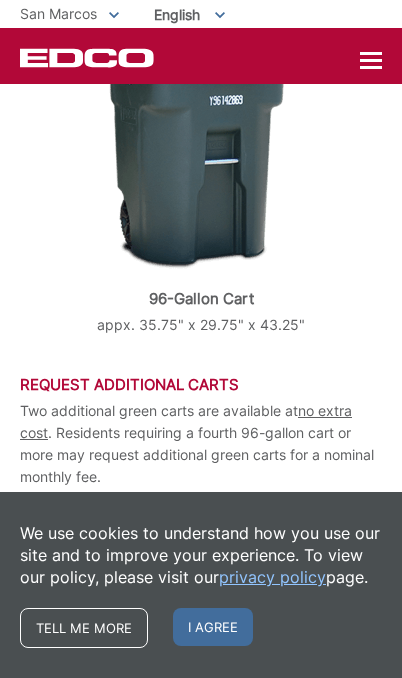 click on "I agree" at bounding box center (213, 627) 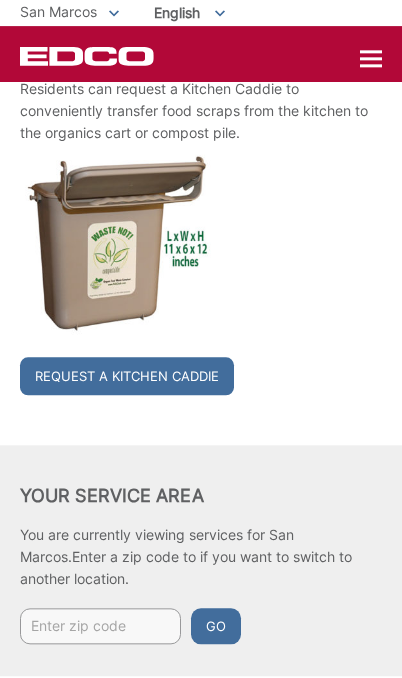 scroll, scrollTop: 6114, scrollLeft: 0, axis: vertical 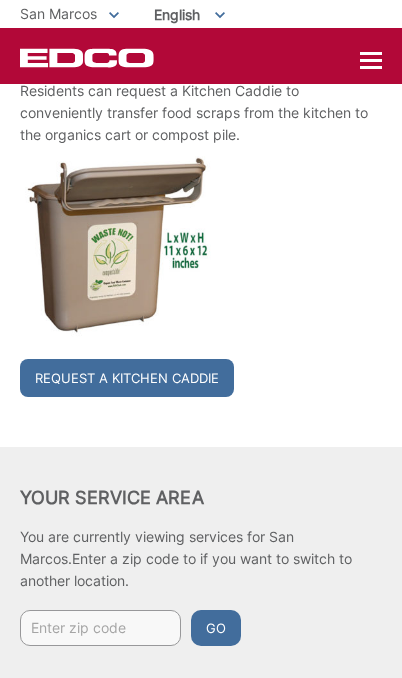 click at bounding box center (100, 628) 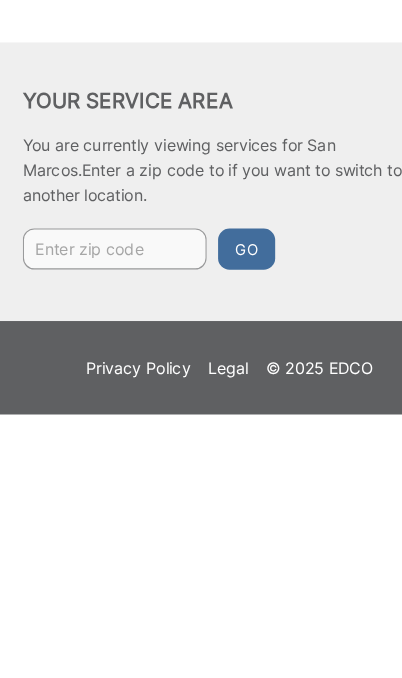 type on "92025" 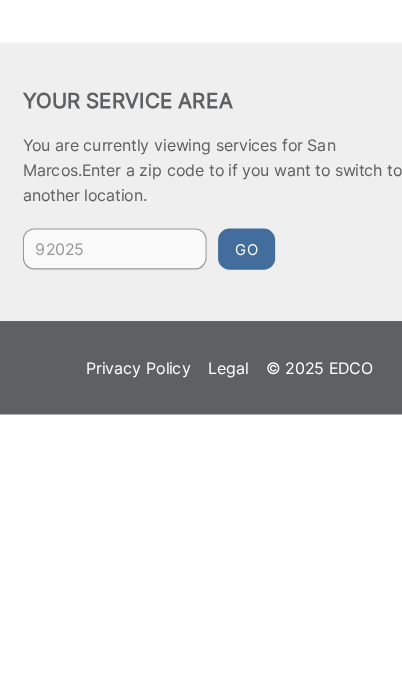 scroll, scrollTop: 6213, scrollLeft: 0, axis: vertical 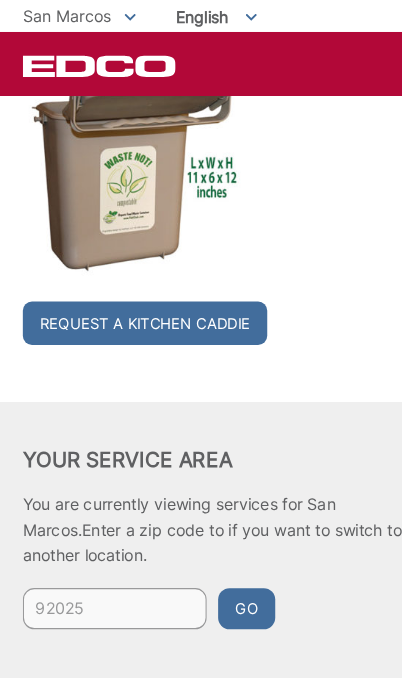 click on "Go" at bounding box center (216, 533) 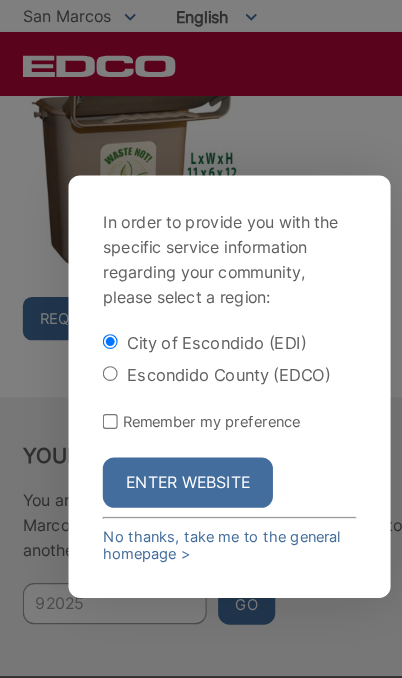 click on "Escondido County (EDCO)" at bounding box center [96, 327] 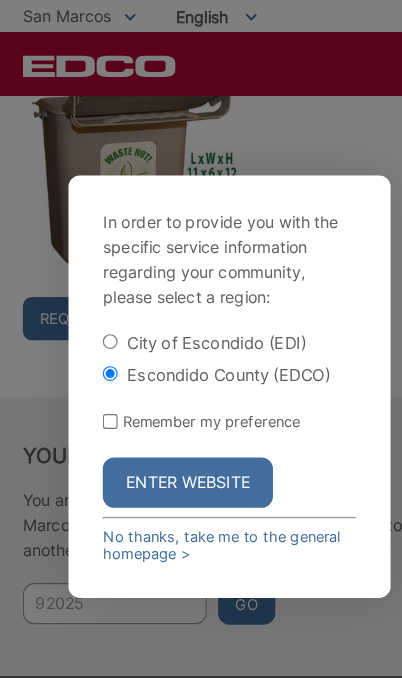 click on "Remember my preference" at bounding box center [184, 369] 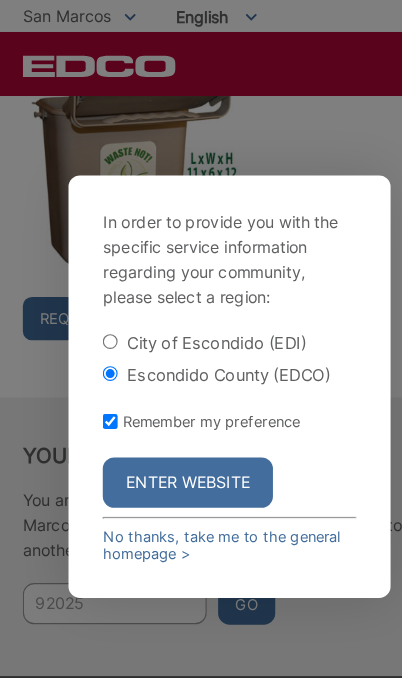 click on "Enter Website" at bounding box center (164, 423) 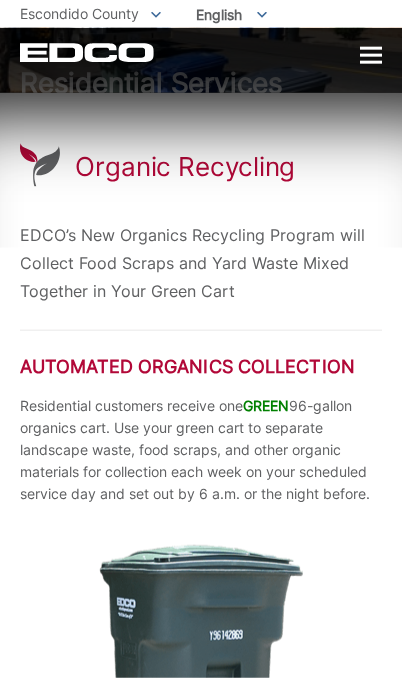 scroll, scrollTop: 0, scrollLeft: 0, axis: both 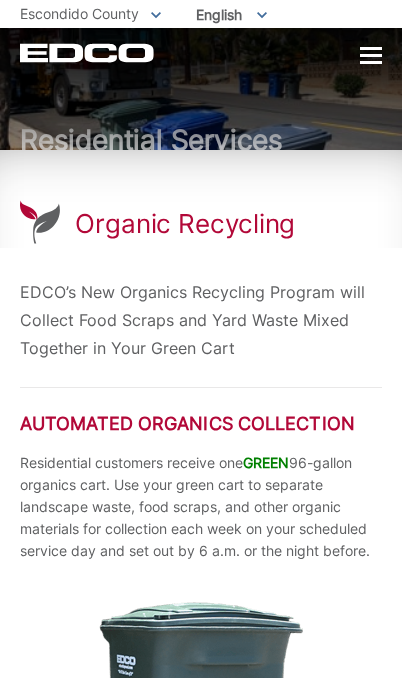 click on "EDCO Logo
Home
Residential Services
Curbside Pickup
Recycling
Organic Recycling
Trash
Household Hazardous Waste
Bulky Item Pickup
Dumpster Service
Temporary Dumpster
Roll-Off Boxes
Storage Containers
Apartments & Condos
Recycling
Organic Recycling
Trash
Commercial Services
Commercial Services
Recycling
Organic Recycling
Trash
Roll-Off Boxes" at bounding box center [201, 53] 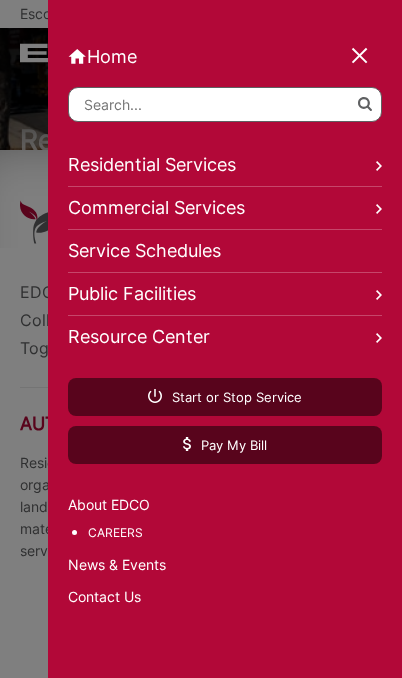 click on "Residential Services" at bounding box center [225, 165] 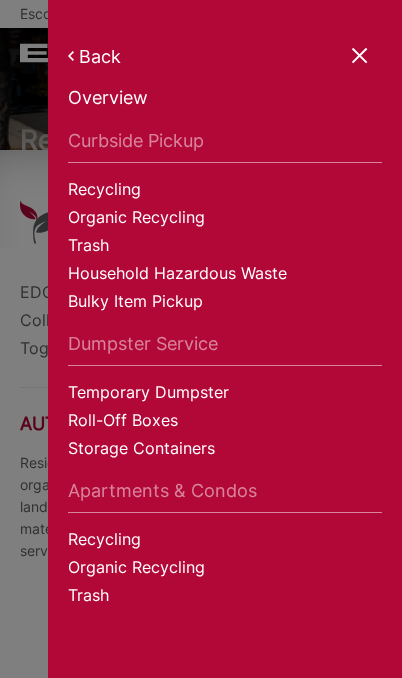 click on "Temporary Dumpster" at bounding box center (225, 395) 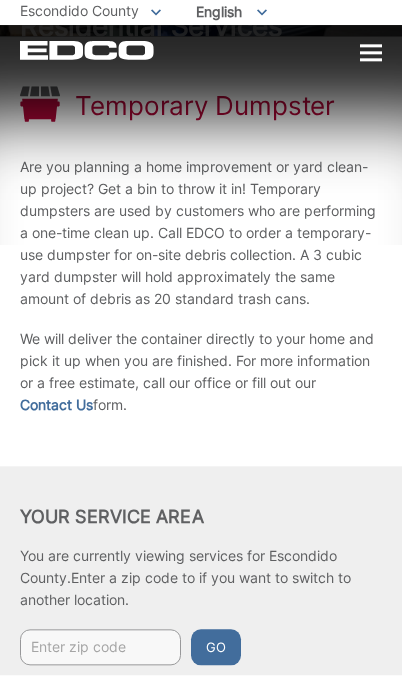 scroll, scrollTop: 111, scrollLeft: 0, axis: vertical 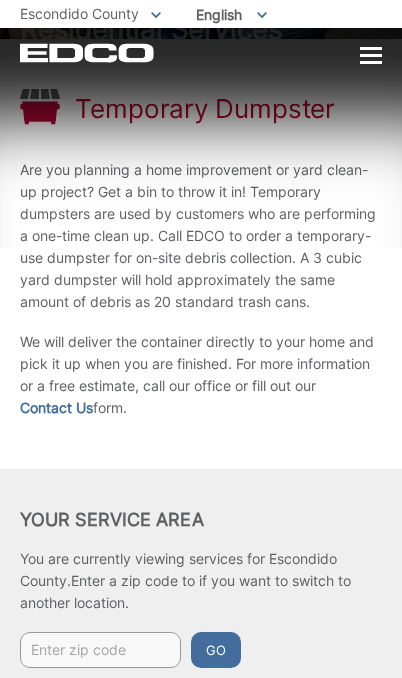 click at bounding box center [100, 650] 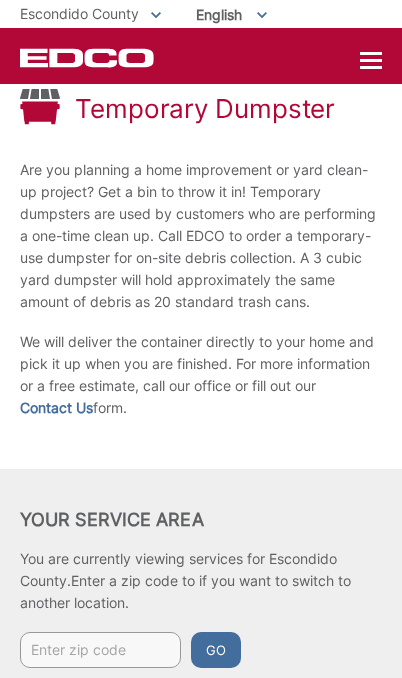 scroll, scrollTop: 227, scrollLeft: 0, axis: vertical 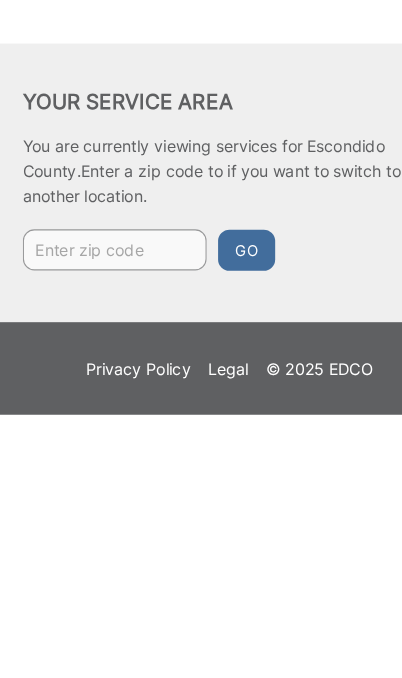 type on "92025" 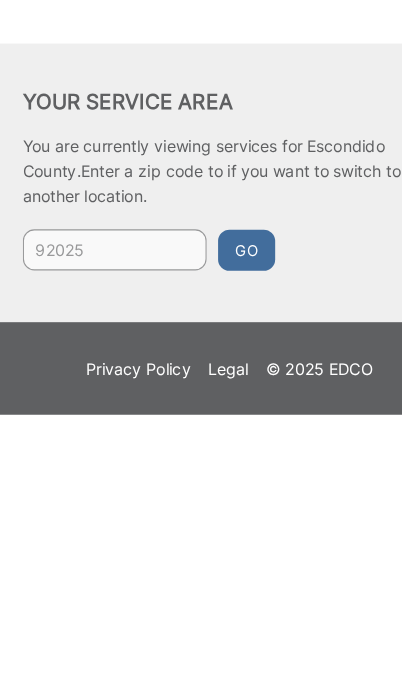 scroll, scrollTop: 210, scrollLeft: 0, axis: vertical 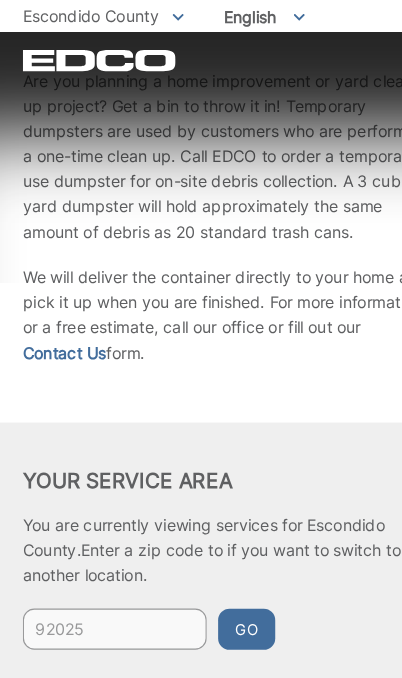 click on "Go" at bounding box center [216, 551] 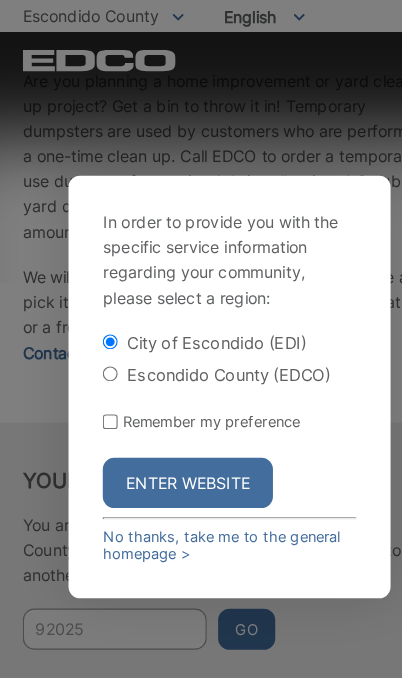 click on "Escondido County (EDCO)" at bounding box center (96, 327) 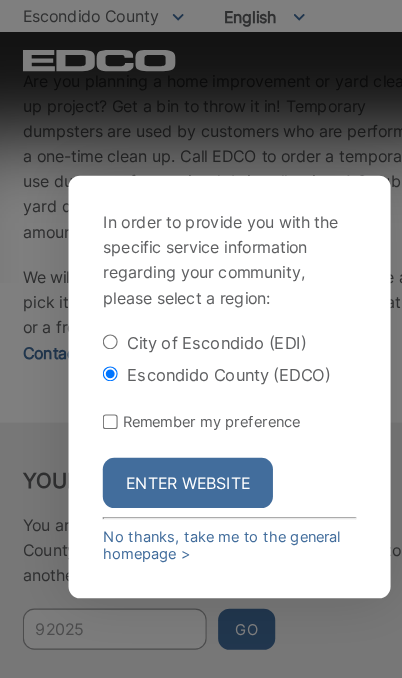 click on "Enter Website" at bounding box center (164, 423) 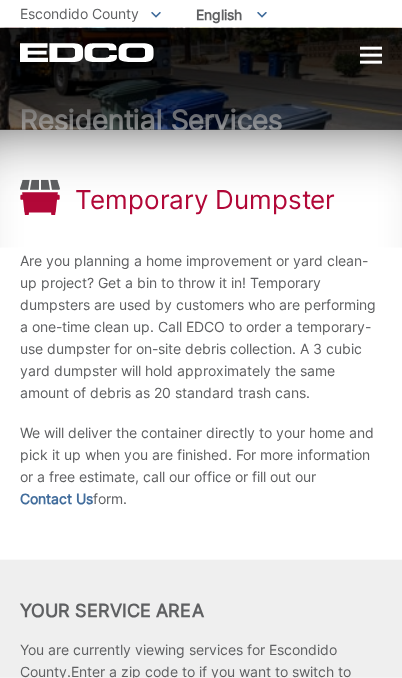 scroll, scrollTop: 0, scrollLeft: 0, axis: both 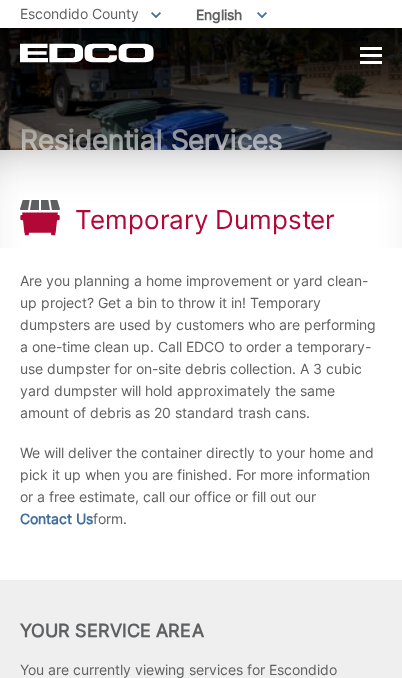 click at bounding box center (371, 56) 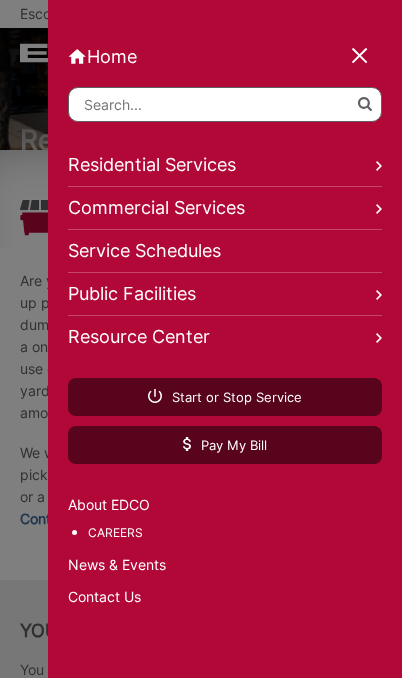 click at bounding box center [361, 57] 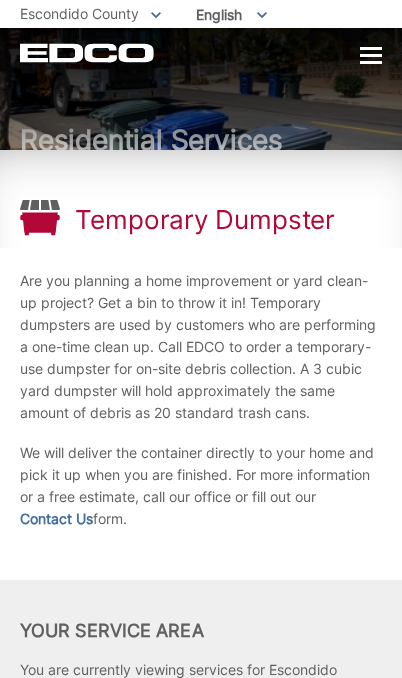 click on "Residential Services" at bounding box center (201, 89) 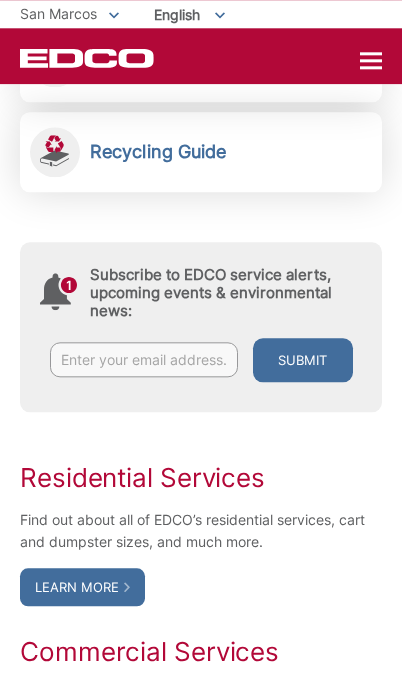 scroll, scrollTop: 726, scrollLeft: 0, axis: vertical 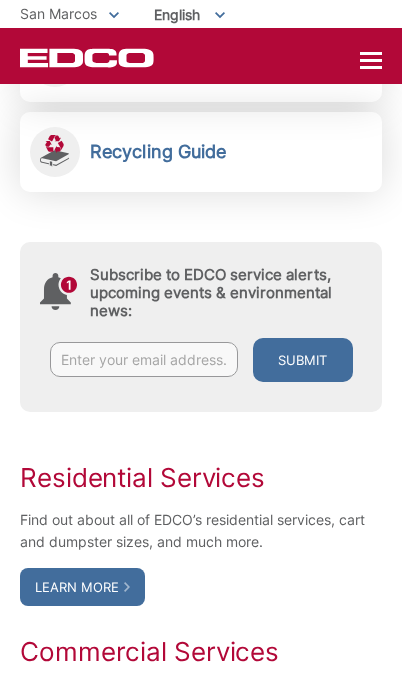 click on "Residential Services
Find out about all of EDCO’s residential services, cart and dumpster sizes, and much more.
Learn More
Commercial Services
View our services to find the most cost effective waste collection and/or recycling program for you.
Learn More" at bounding box center [201, 621] 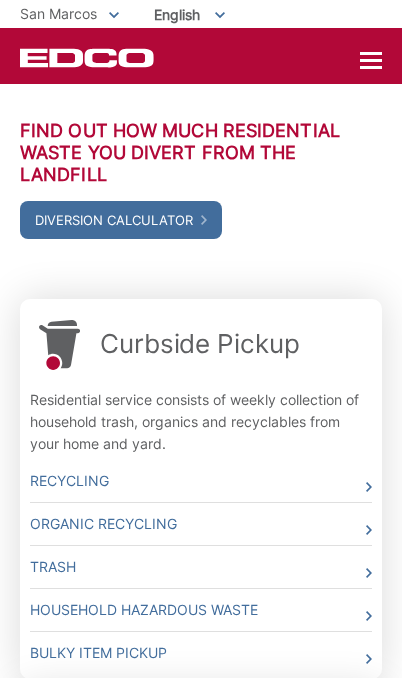 scroll, scrollTop: 523, scrollLeft: 0, axis: vertical 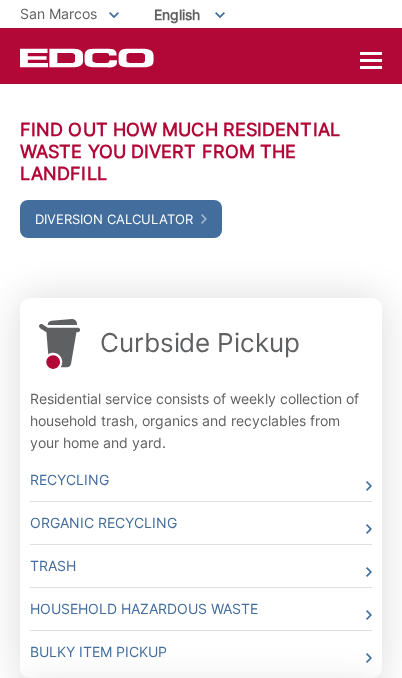 click on "Organic Recycling" at bounding box center [201, 523] 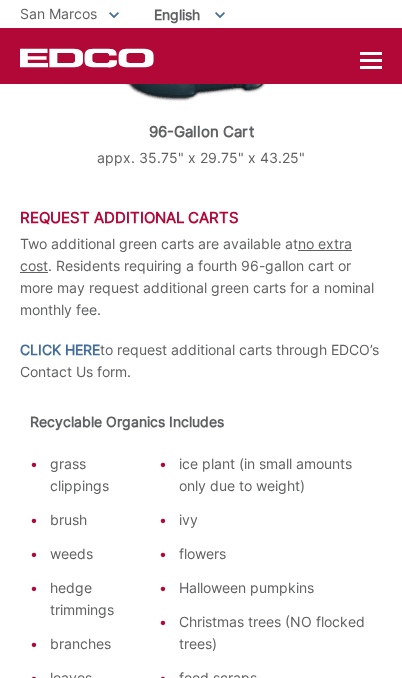 scroll, scrollTop: 976, scrollLeft: 0, axis: vertical 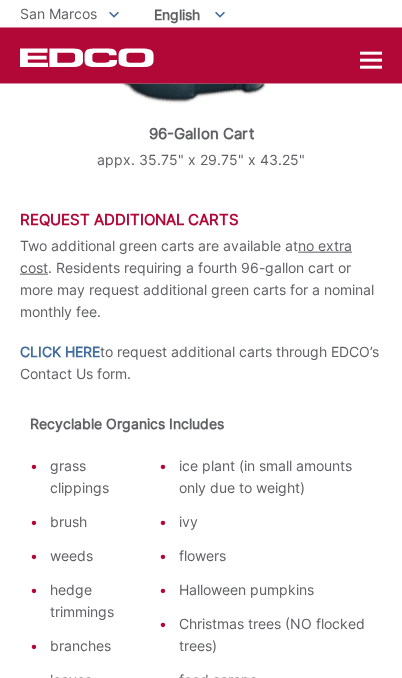 click on "CLICK HERE" at bounding box center [60, 352] 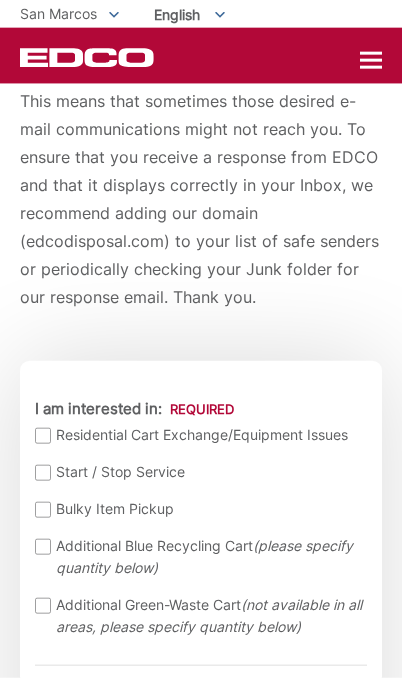 scroll, scrollTop: 0, scrollLeft: 0, axis: both 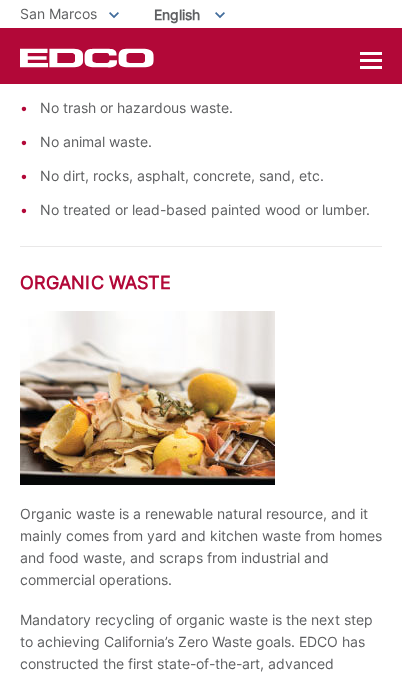 click at bounding box center (371, 60) 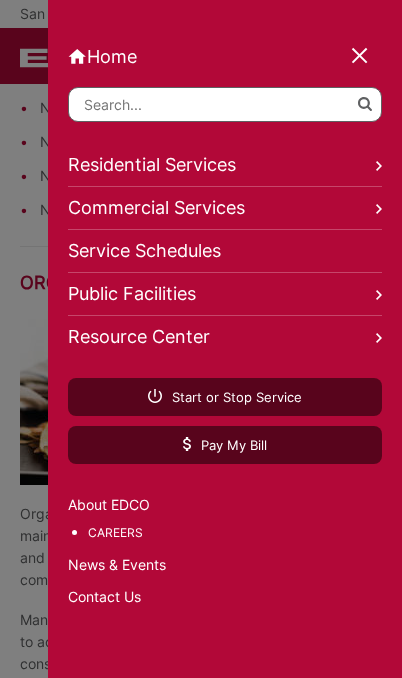 click on "Contact Us" at bounding box center (225, 597) 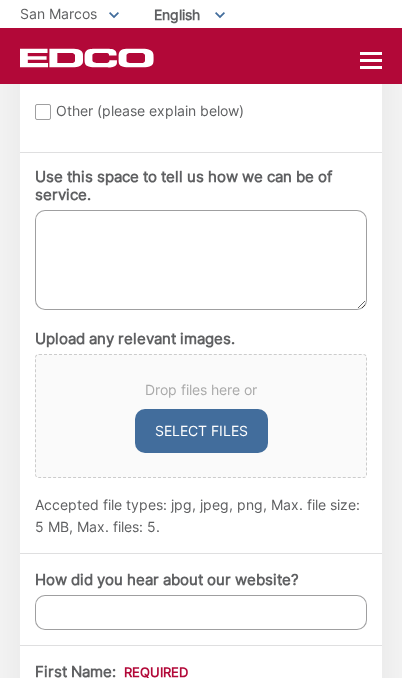 scroll, scrollTop: 1694, scrollLeft: 0, axis: vertical 